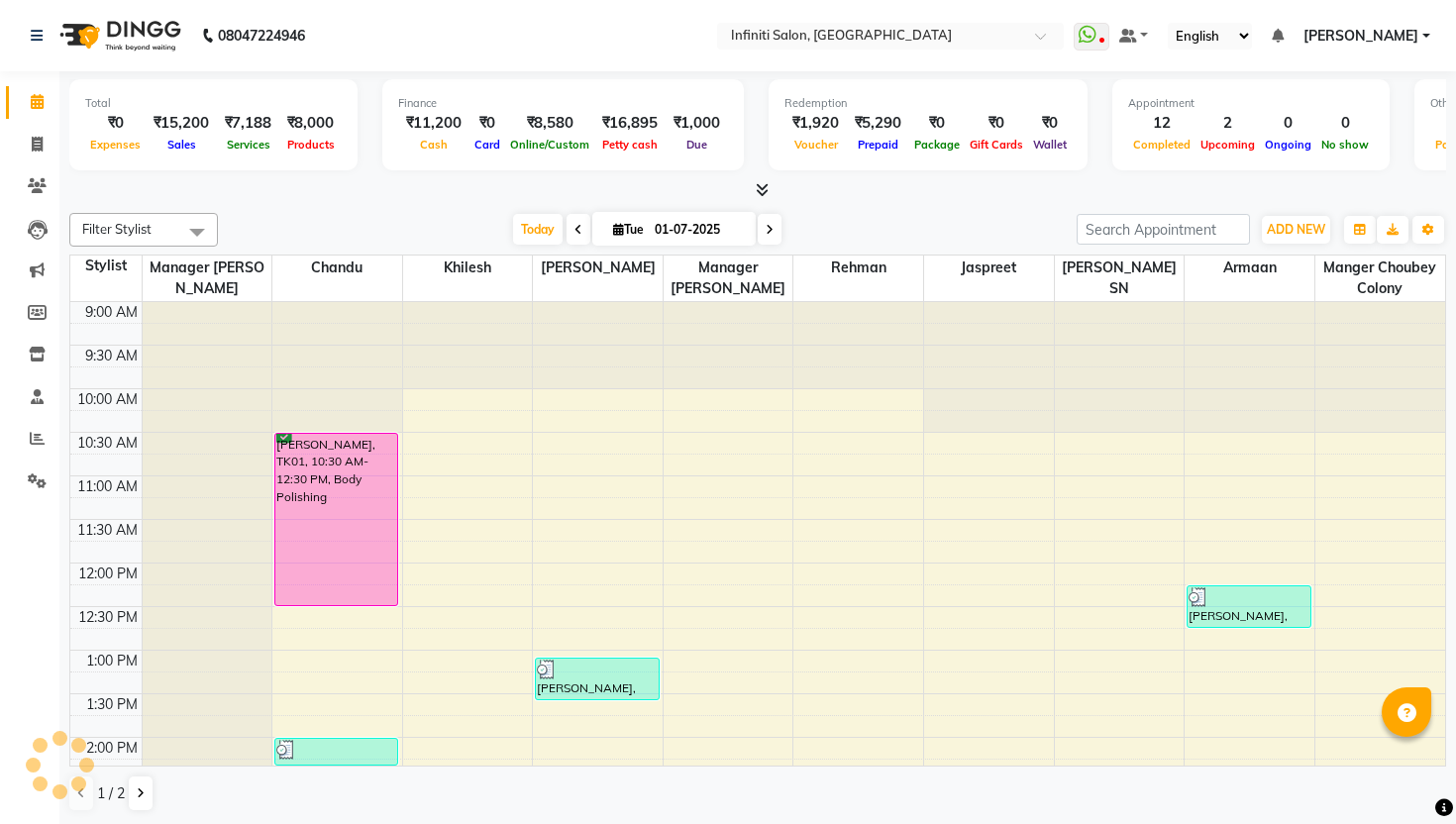 scroll, scrollTop: 0, scrollLeft: 0, axis: both 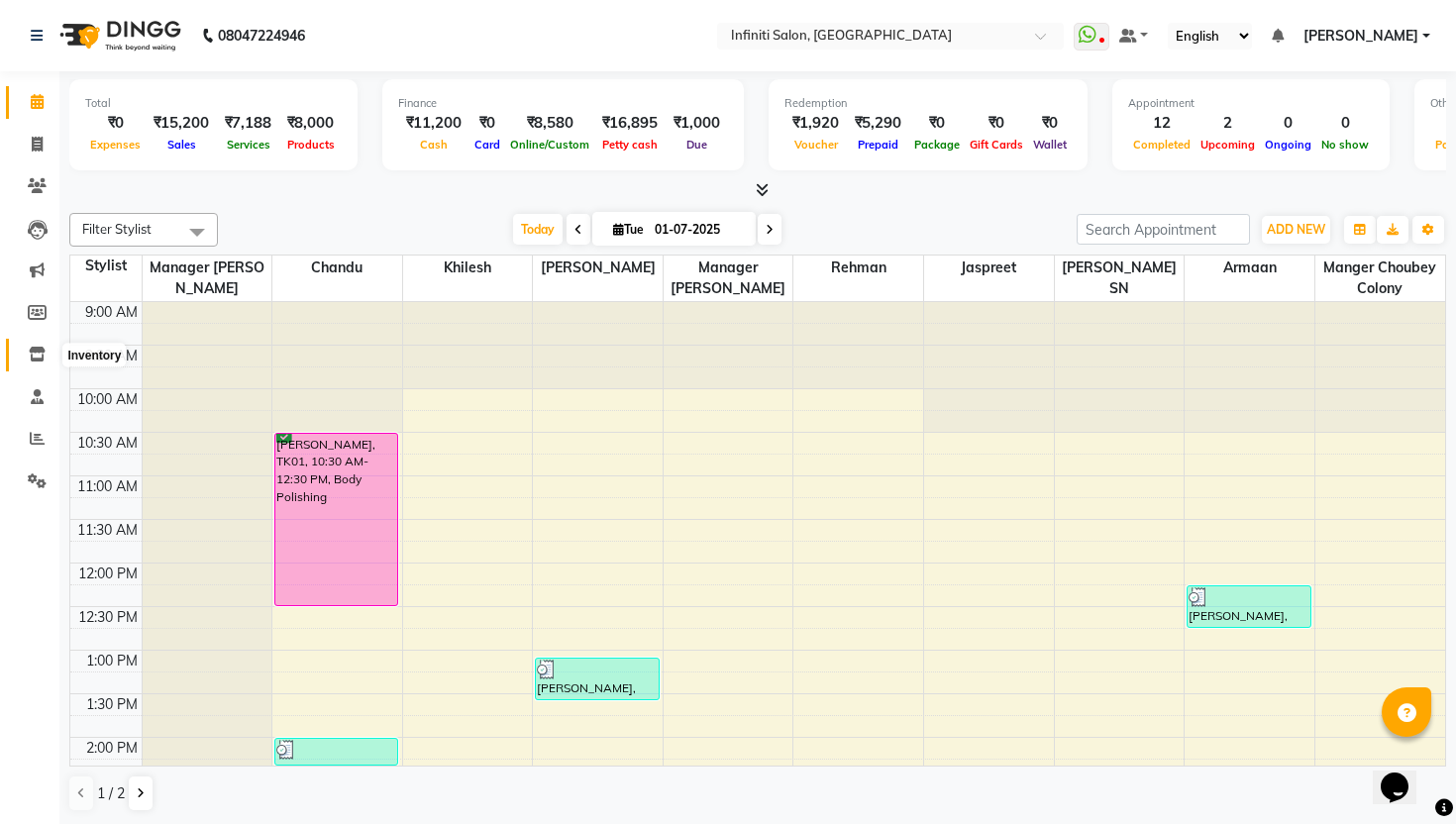 click 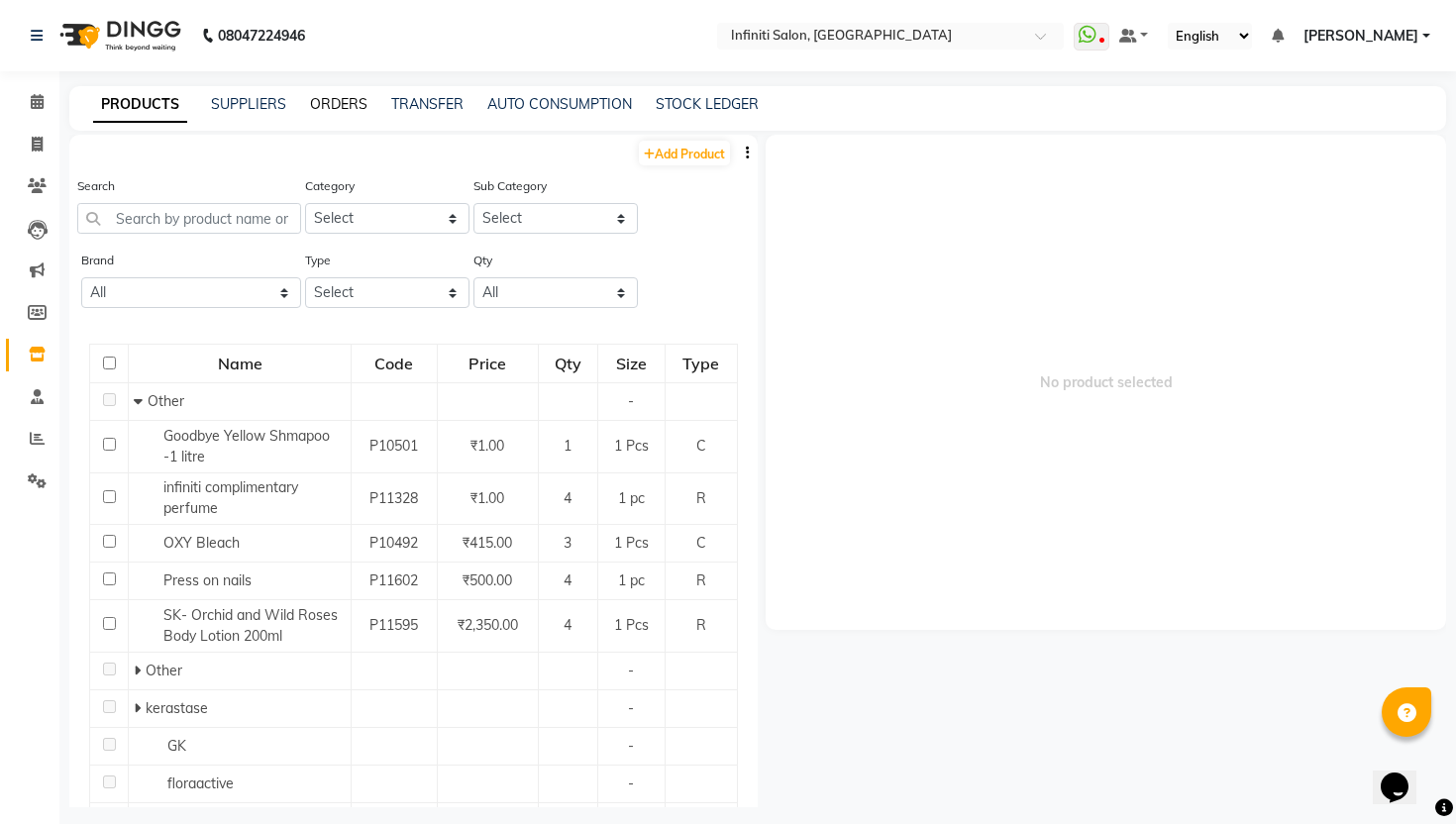 click on "ORDERS" 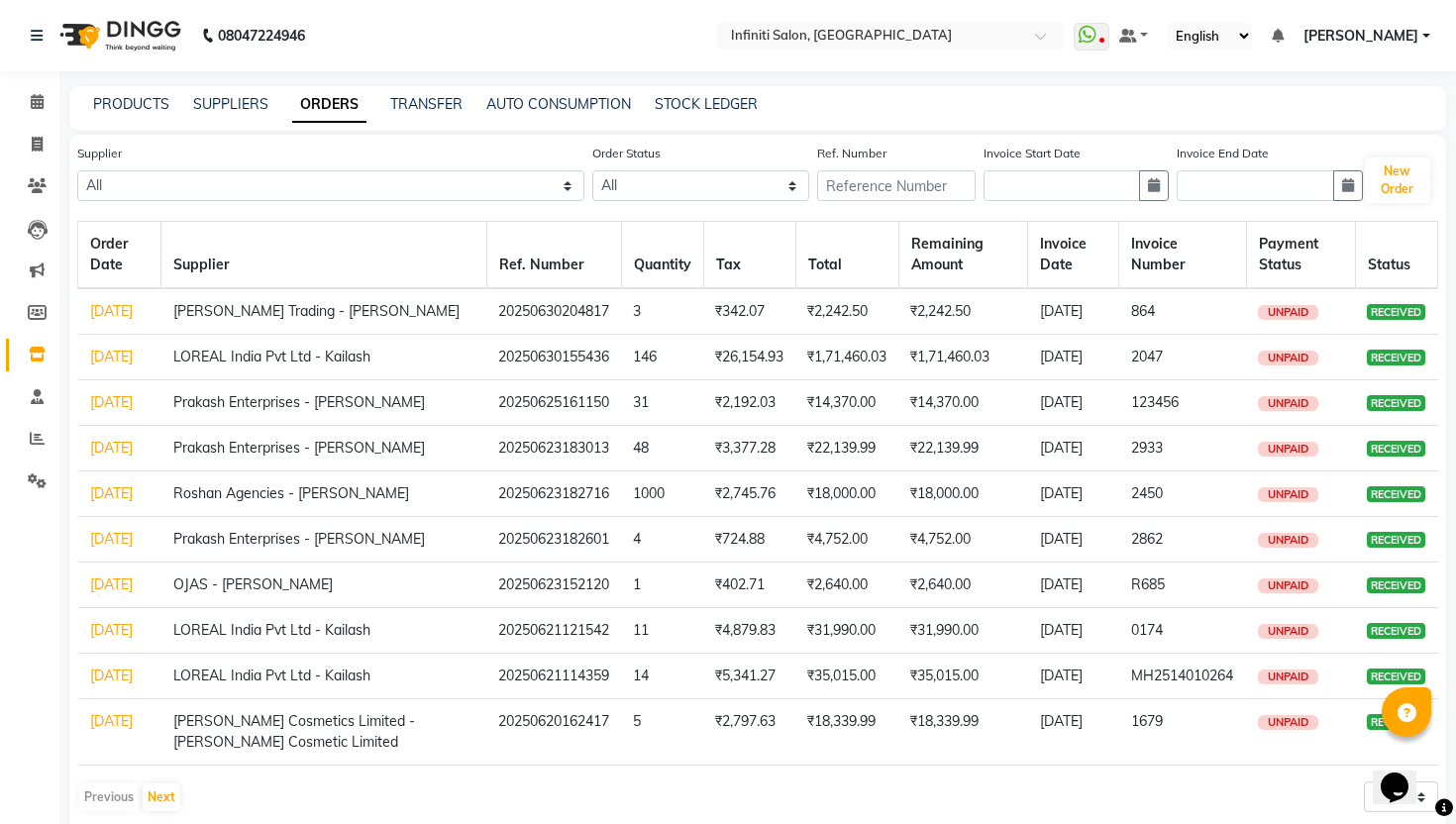 click on "[DATE]" 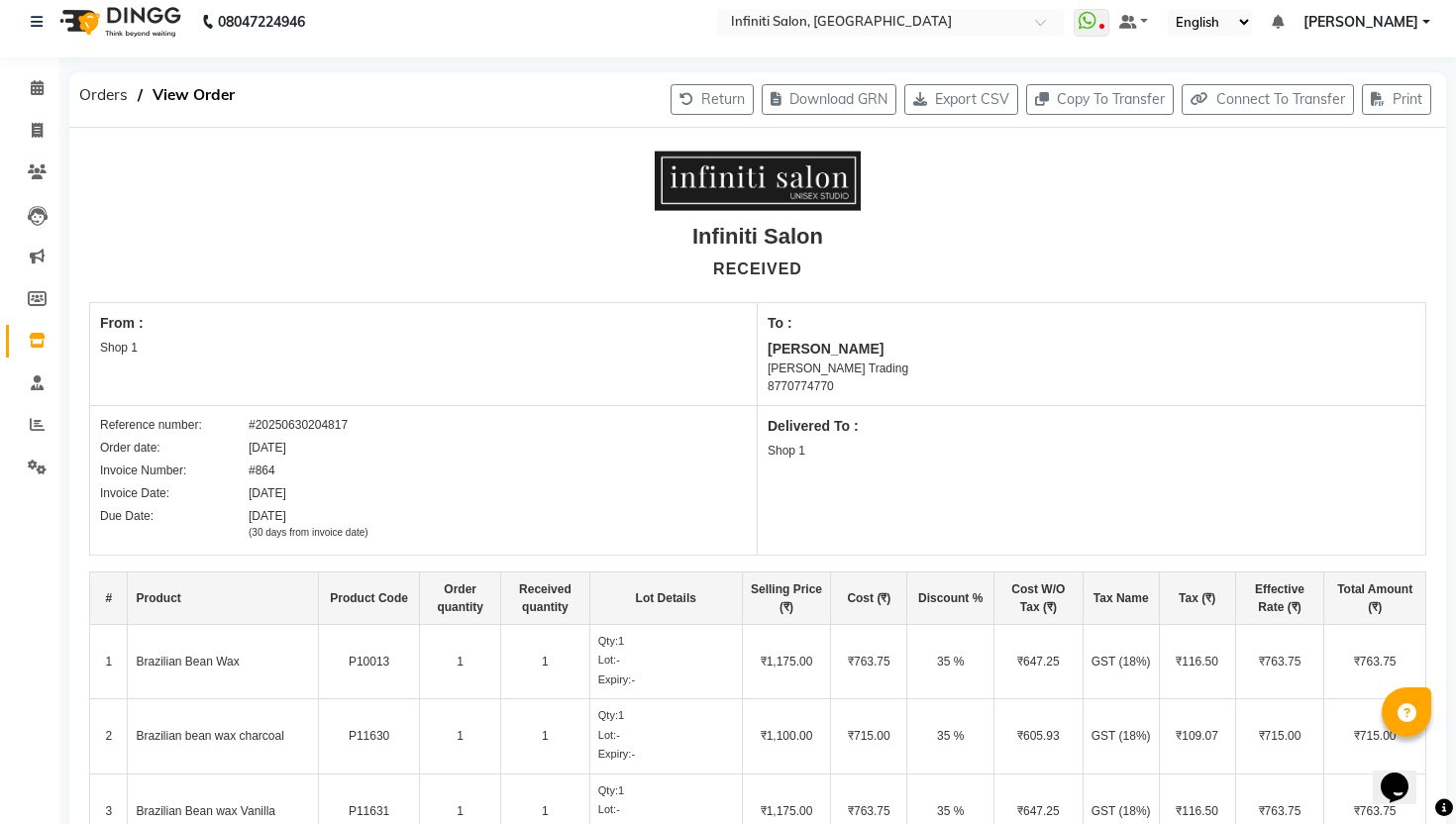 scroll, scrollTop: 0, scrollLeft: 0, axis: both 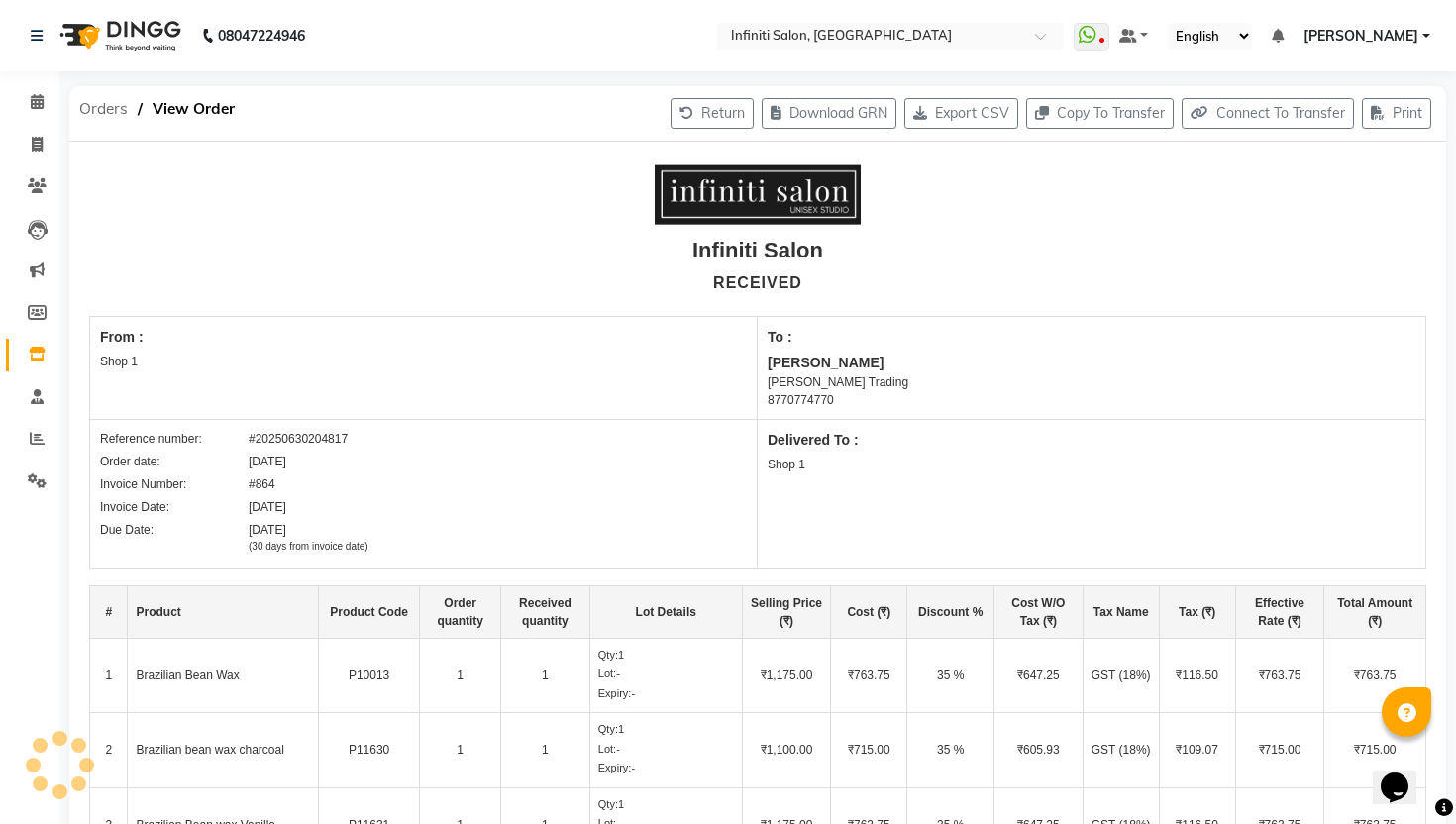 click on "Orders" 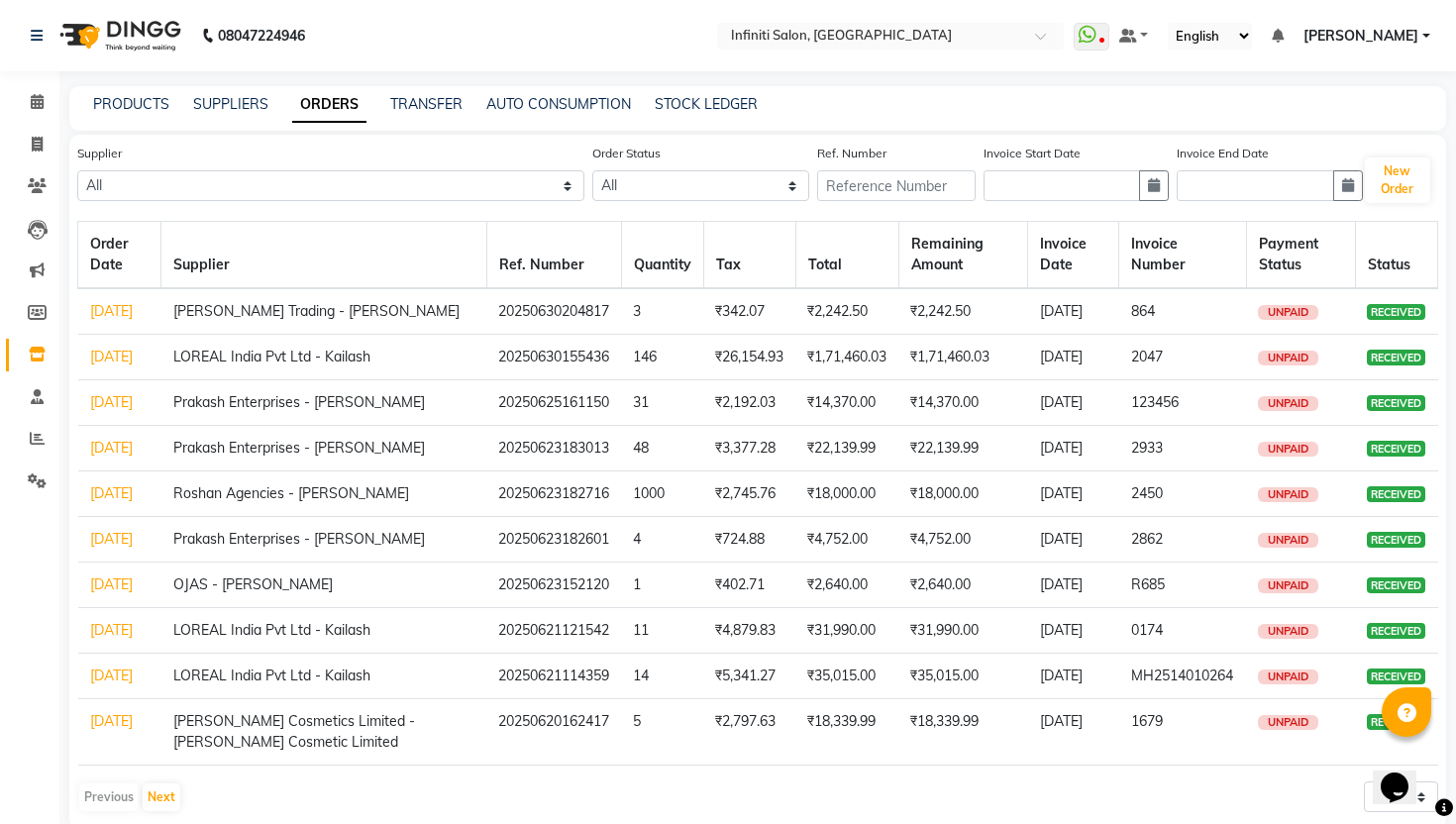 click on "[DATE]" 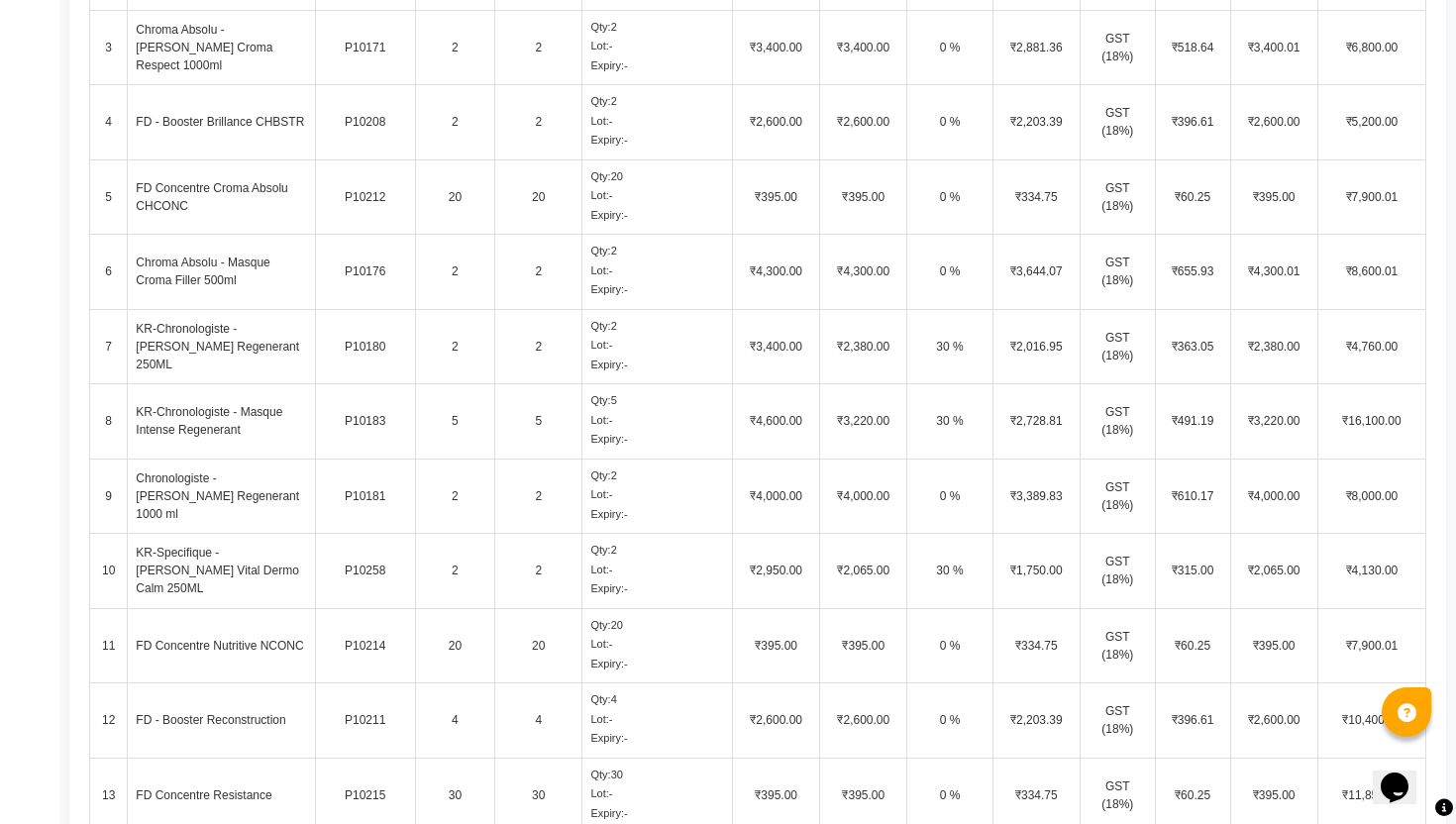 scroll, scrollTop: 786, scrollLeft: 0, axis: vertical 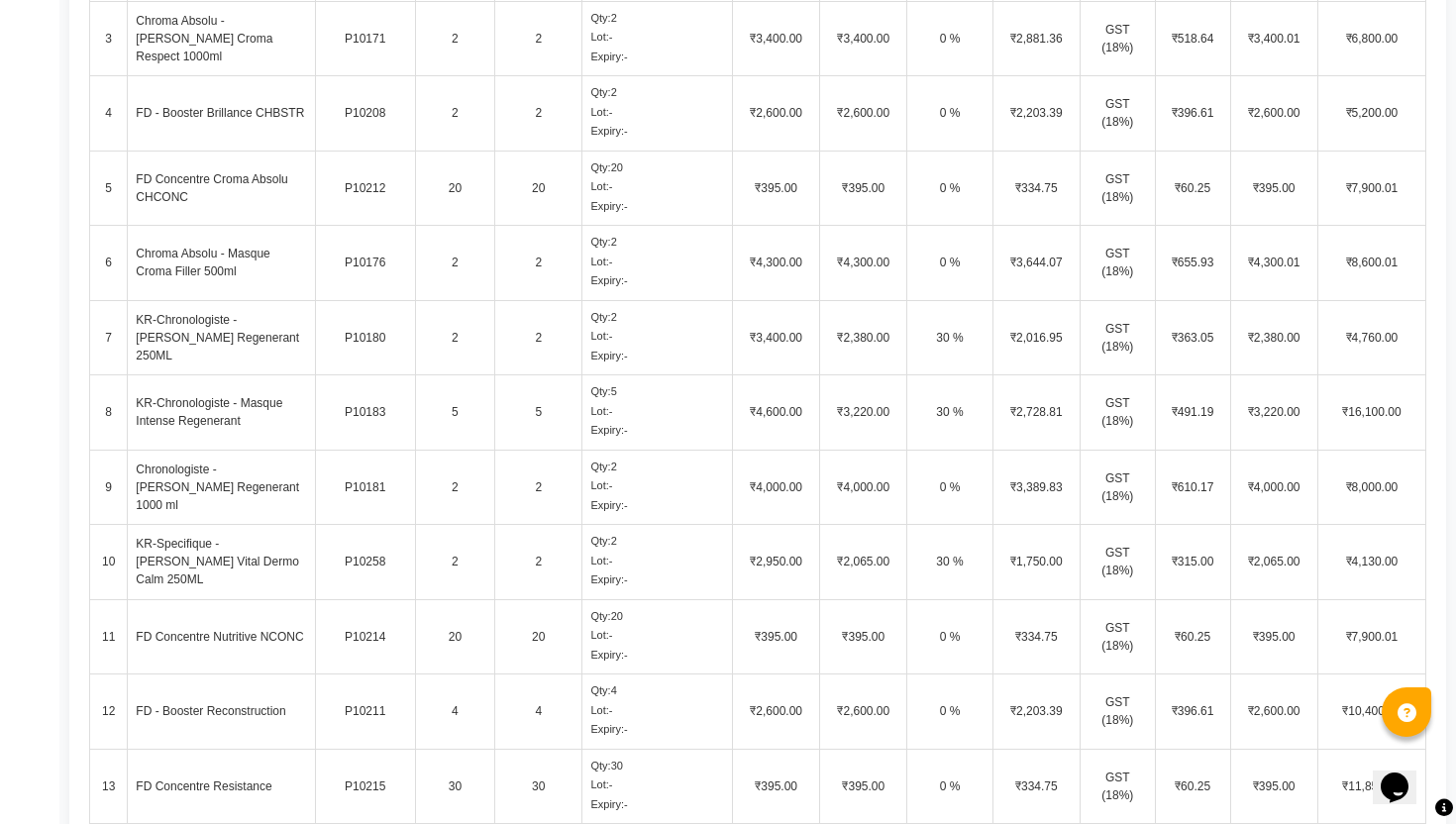 click on "2" 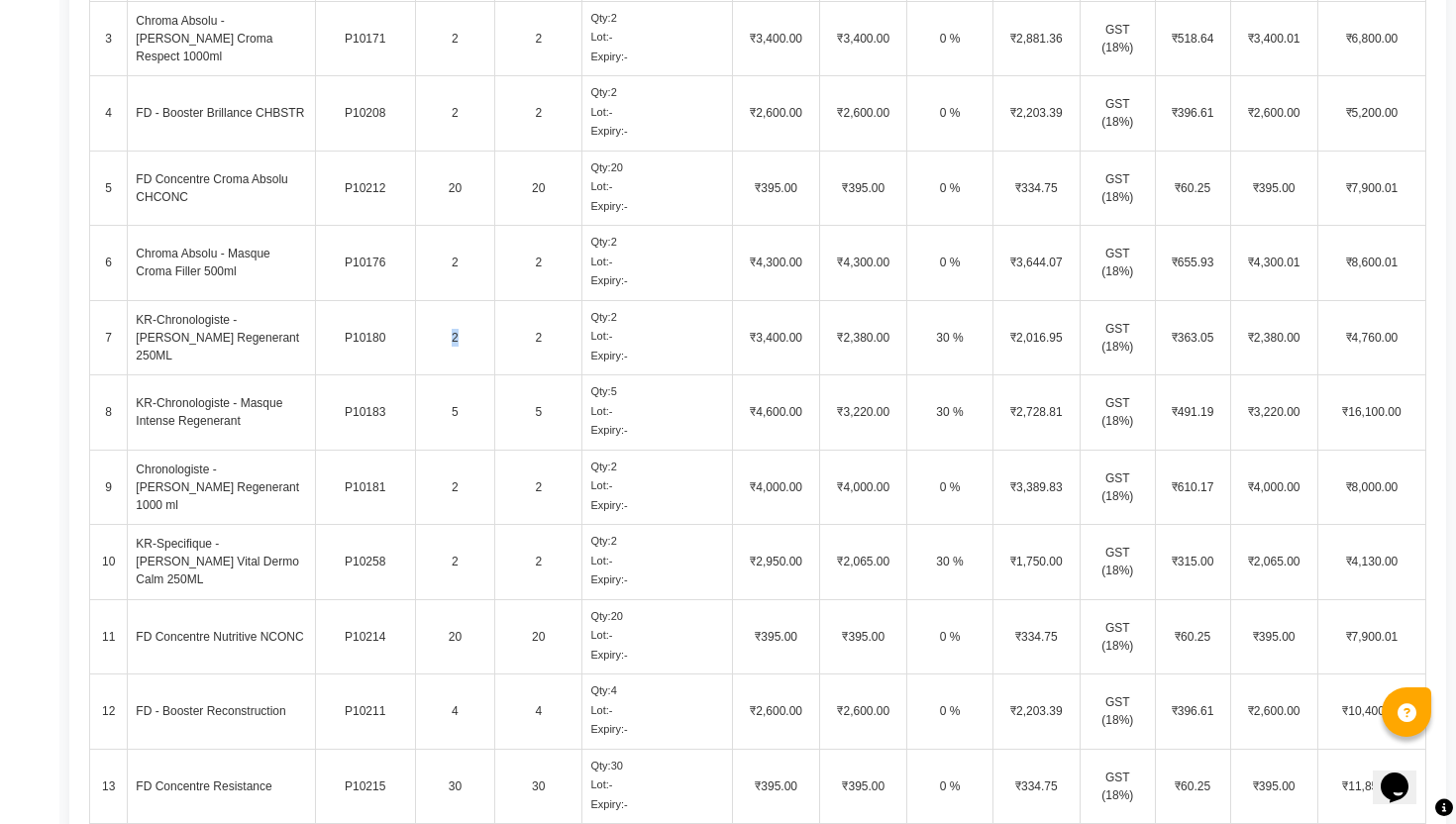 click on "2" 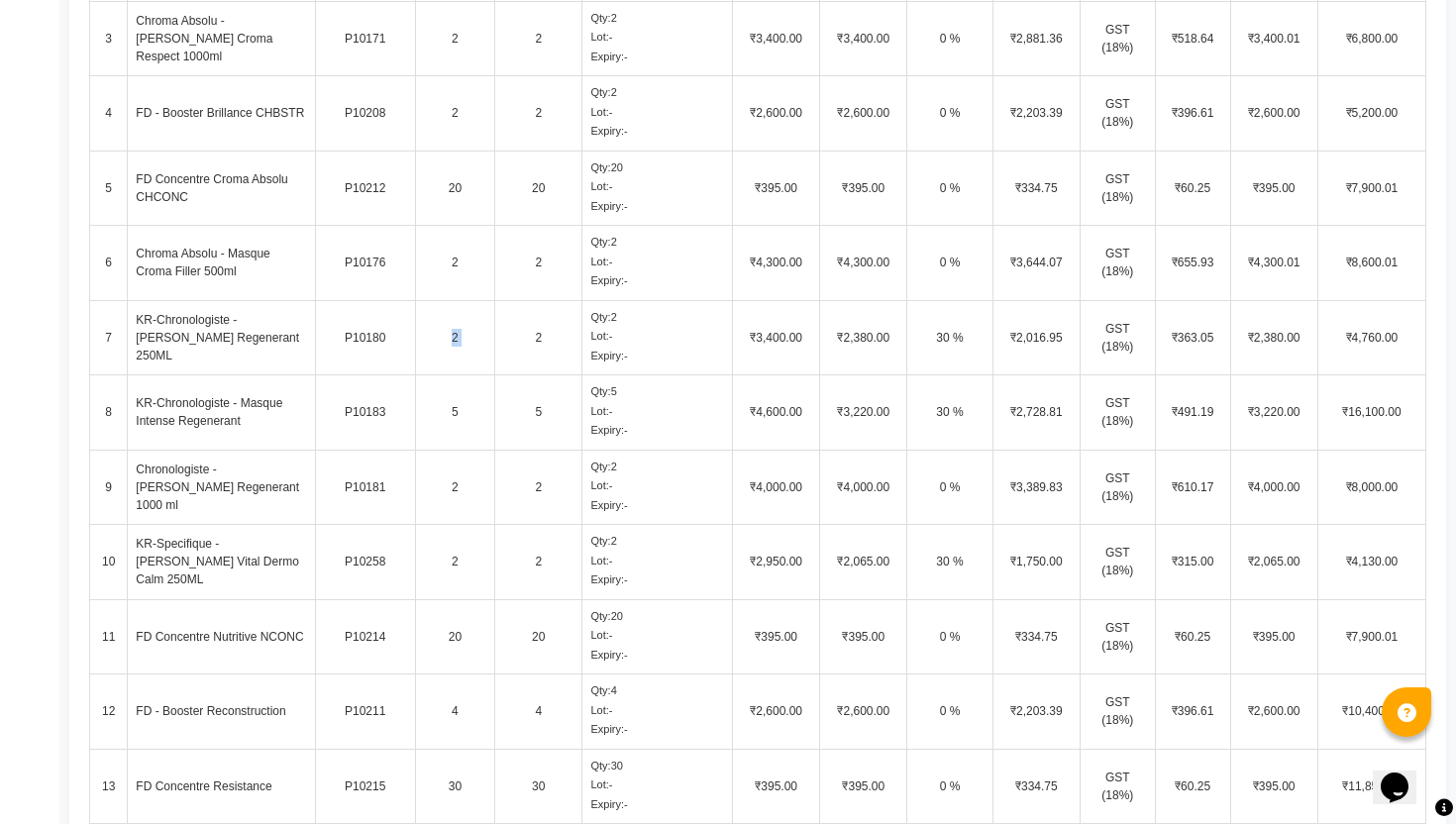 click on "2" 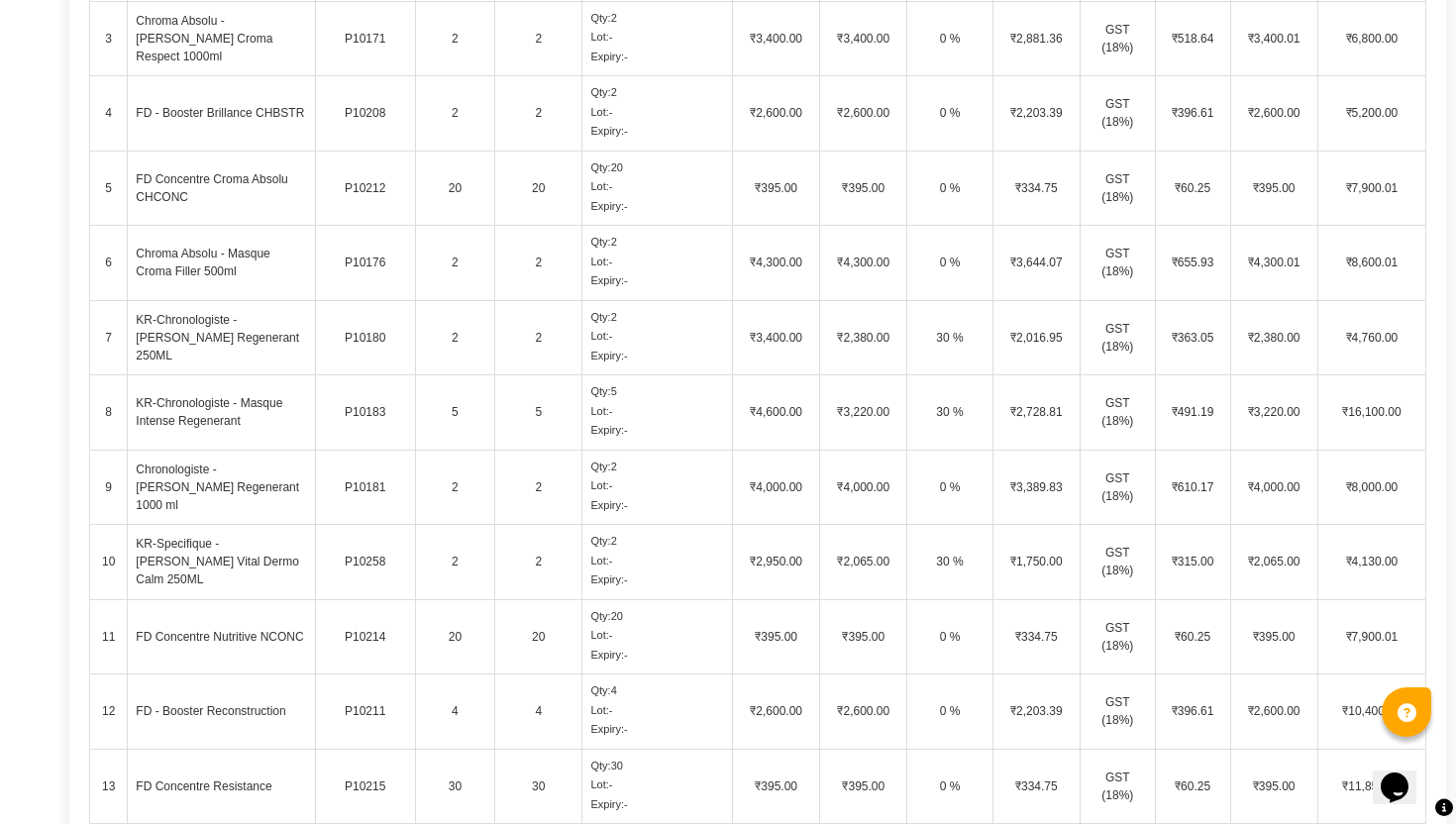 click on "5" 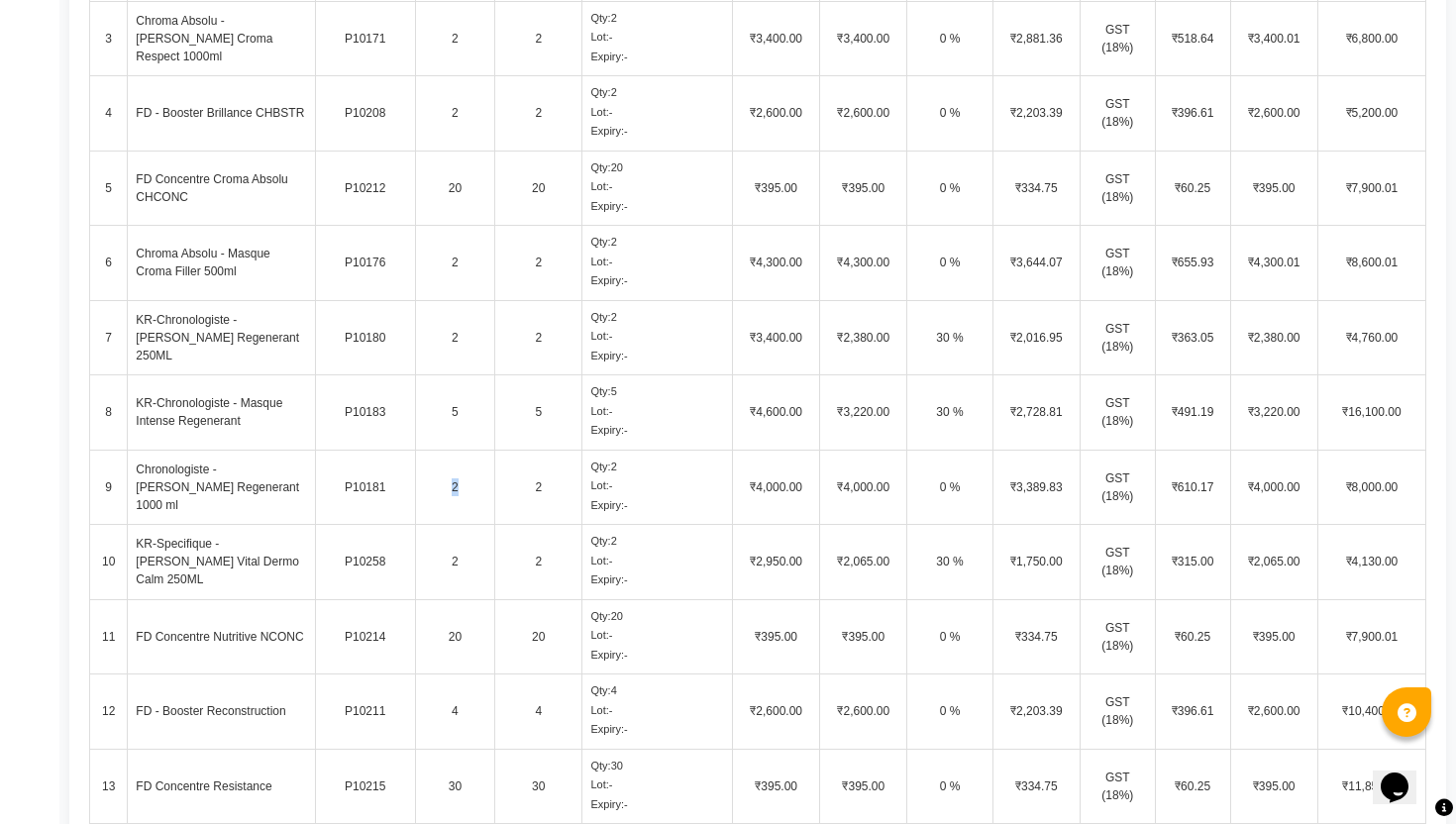 click on "2" 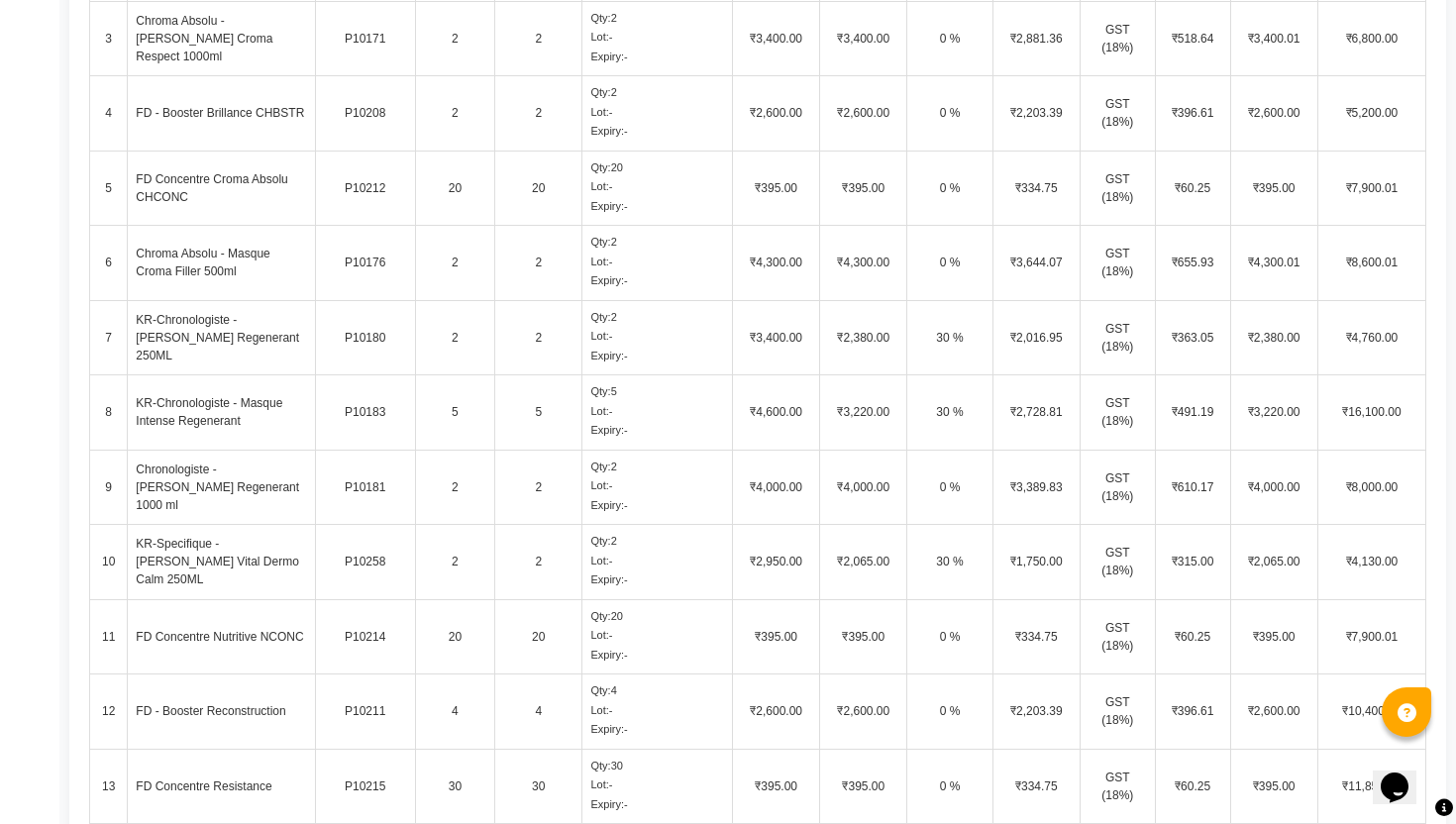 click on "2" 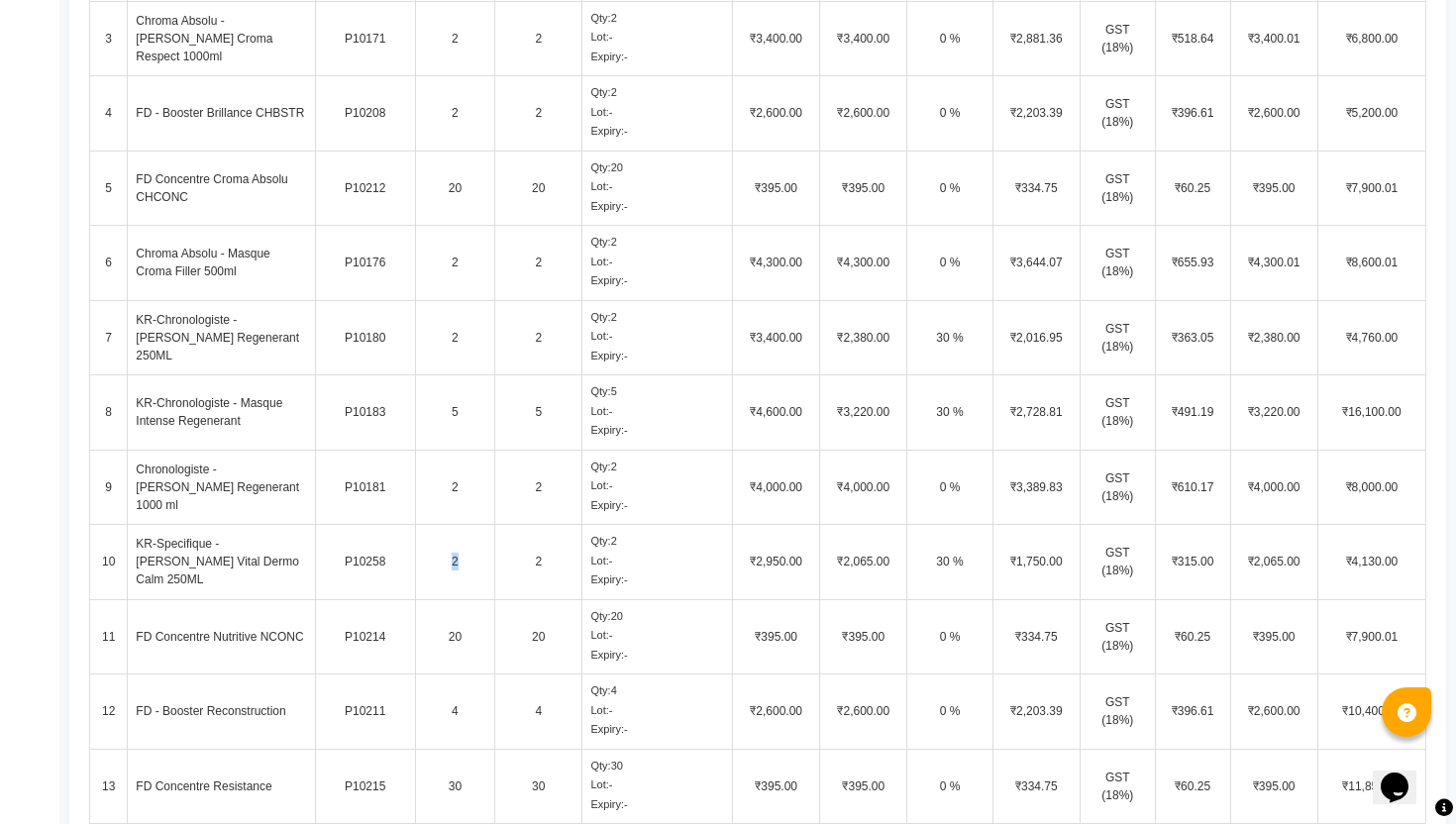 click on "2" 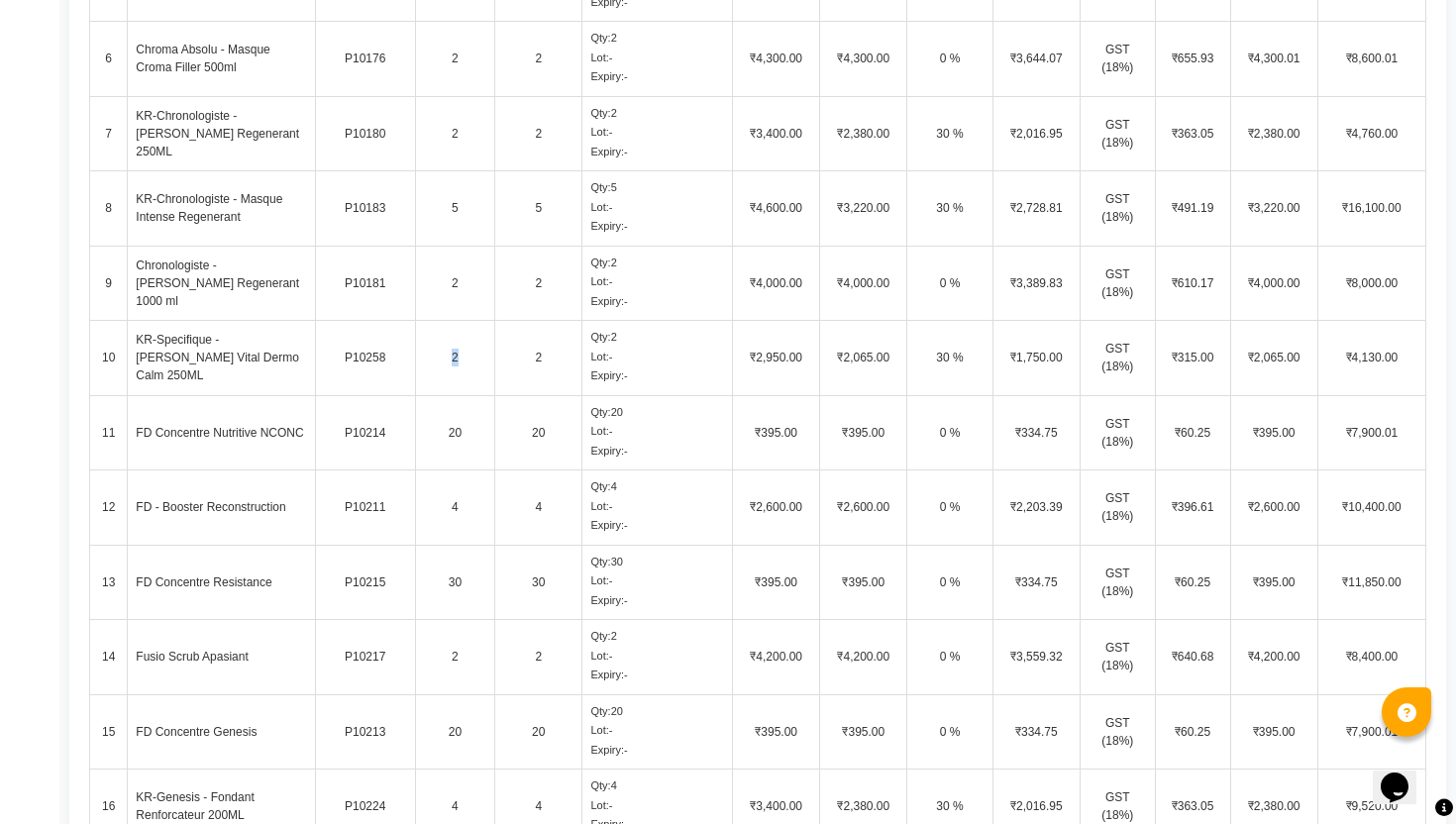 scroll, scrollTop: 998, scrollLeft: 0, axis: vertical 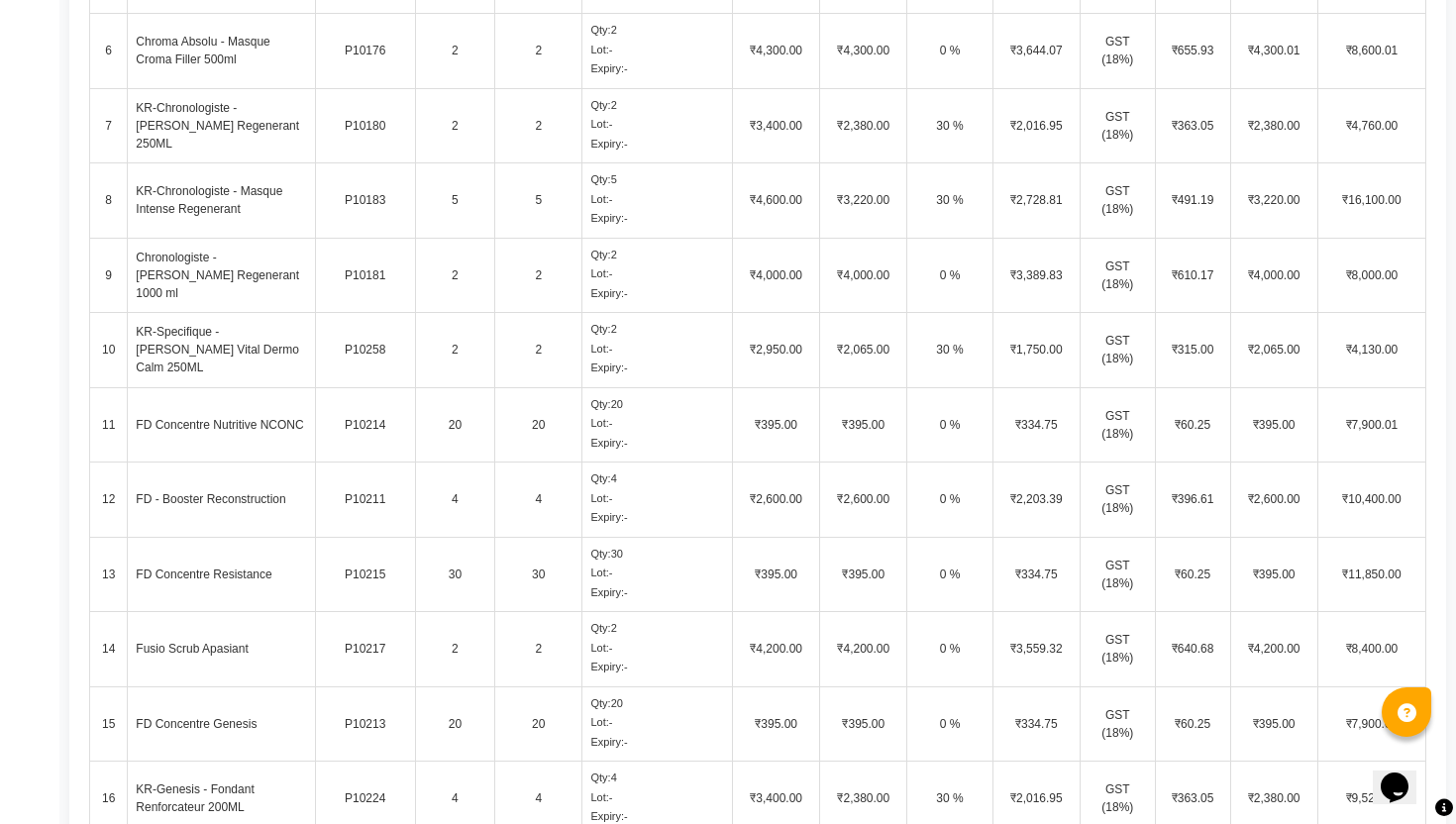 click on "4" 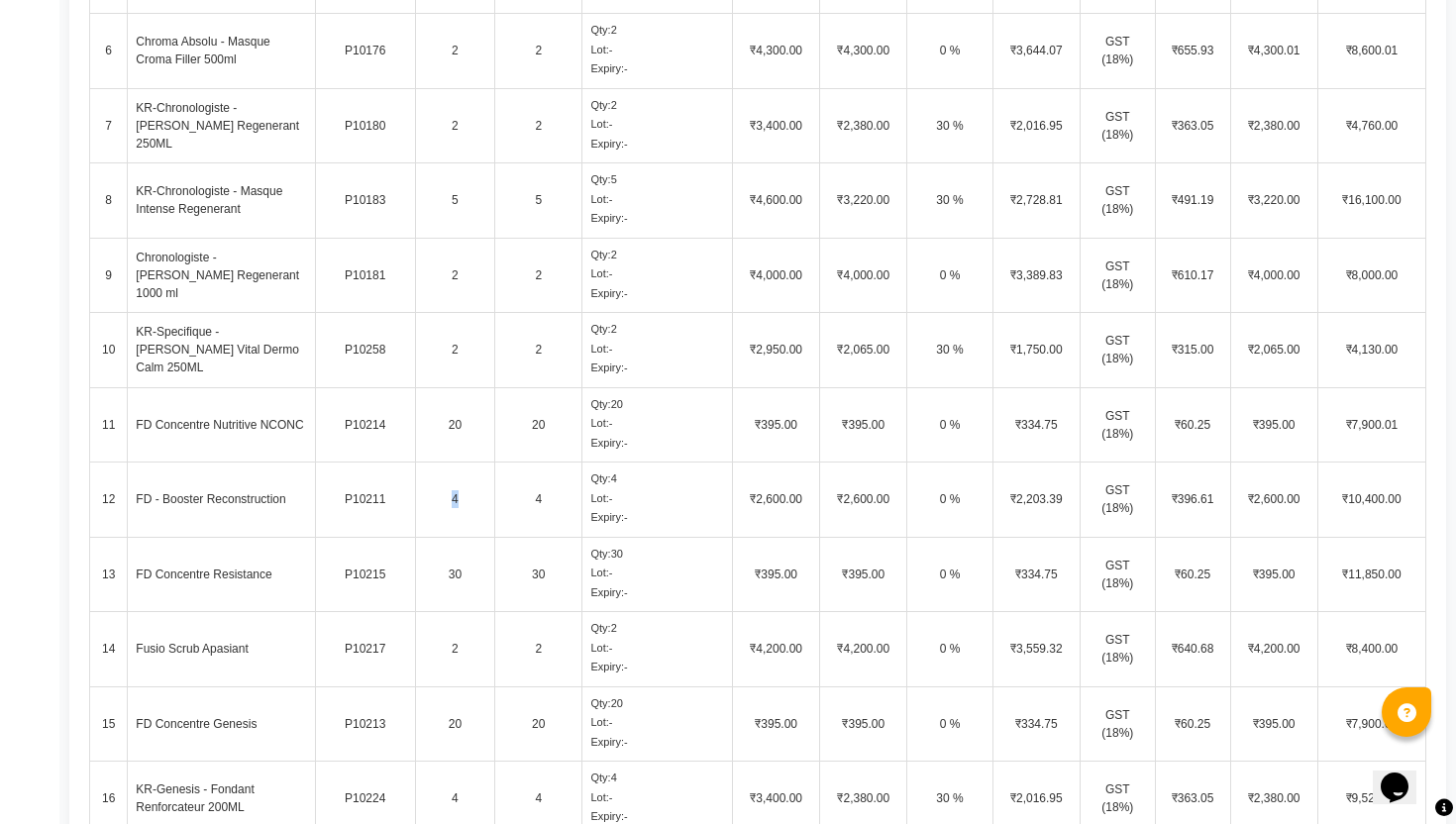 click on "4" 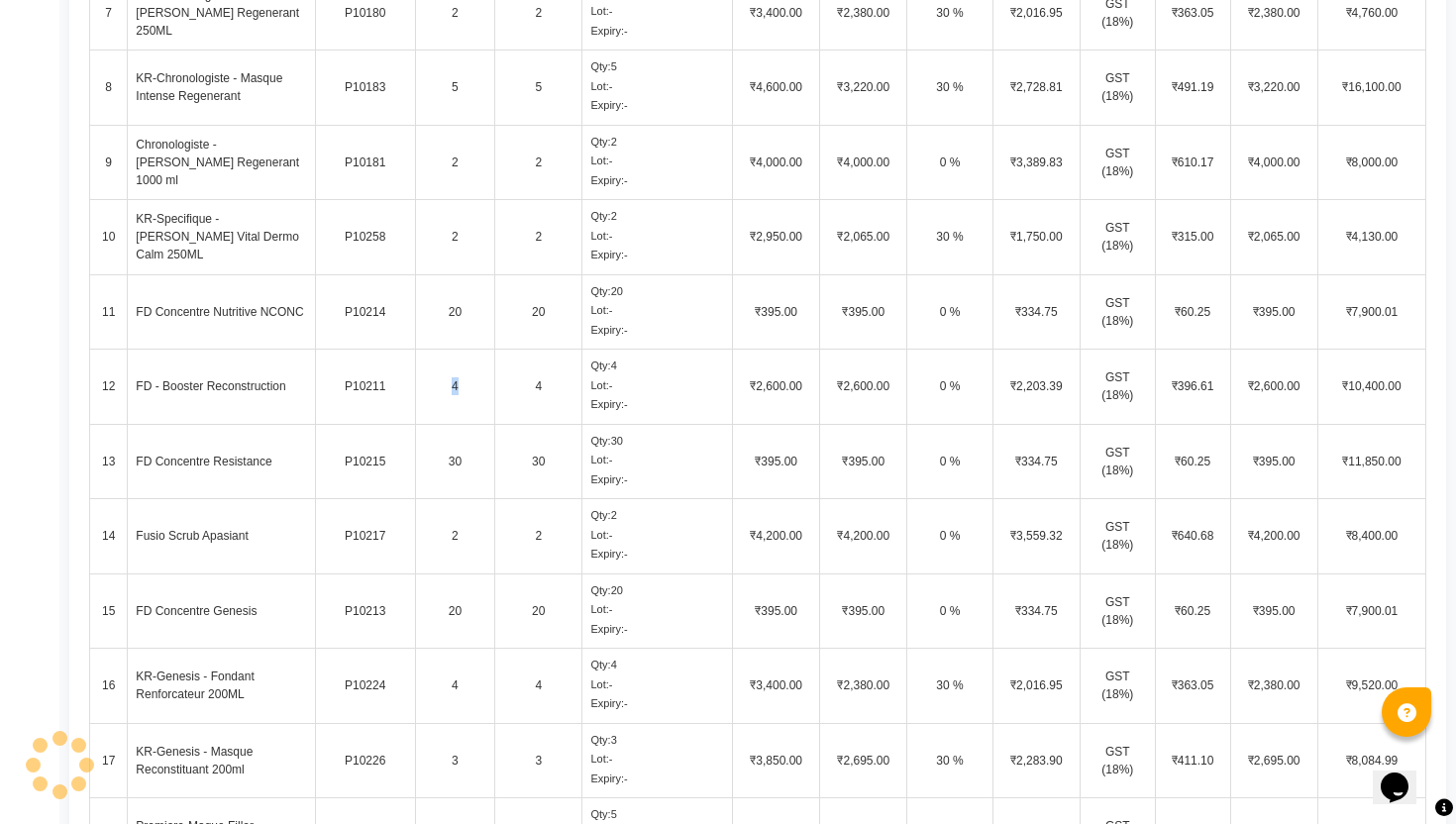 scroll, scrollTop: 1119, scrollLeft: 0, axis: vertical 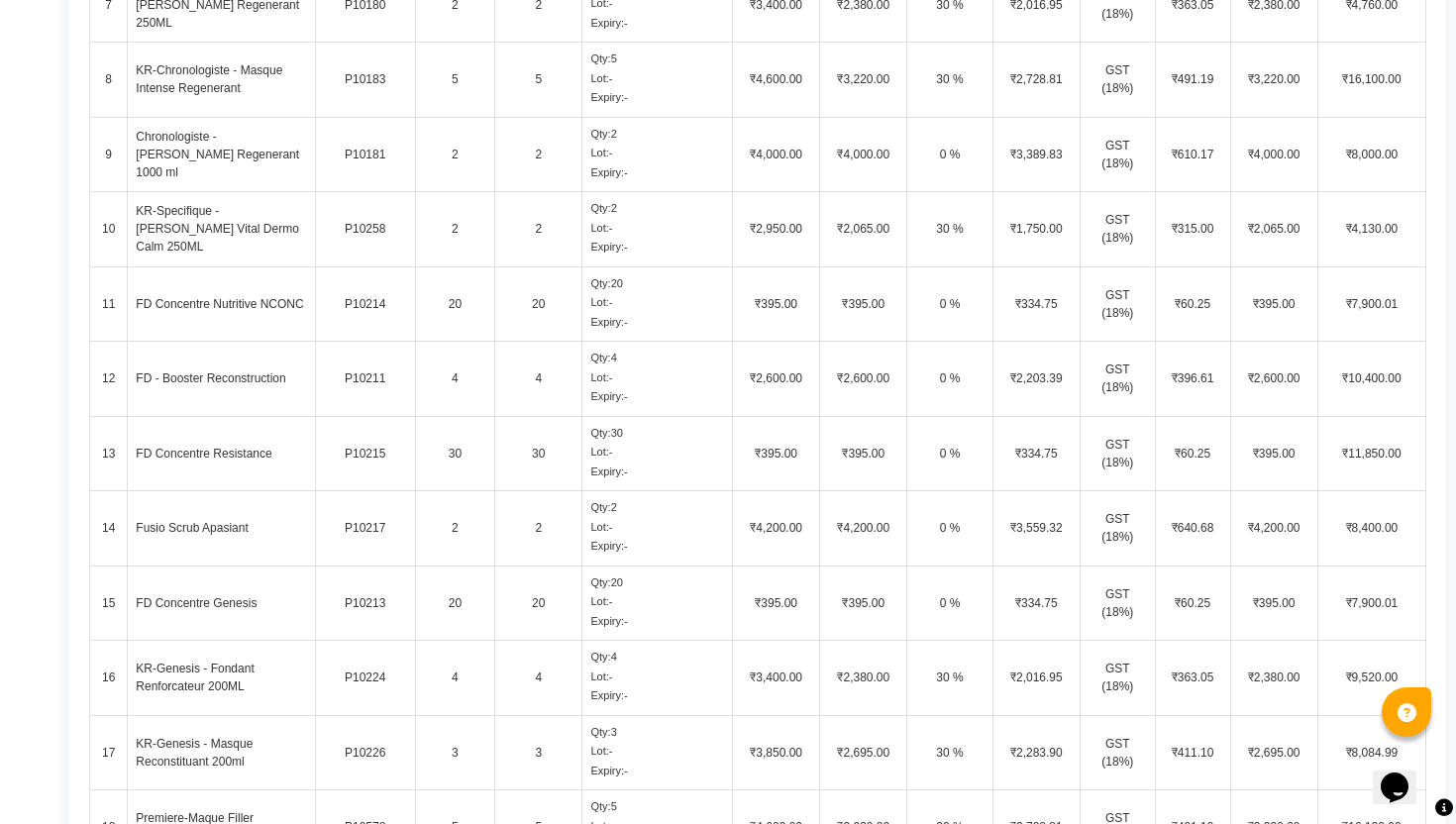click on "Fusio Scrub Apasiant" 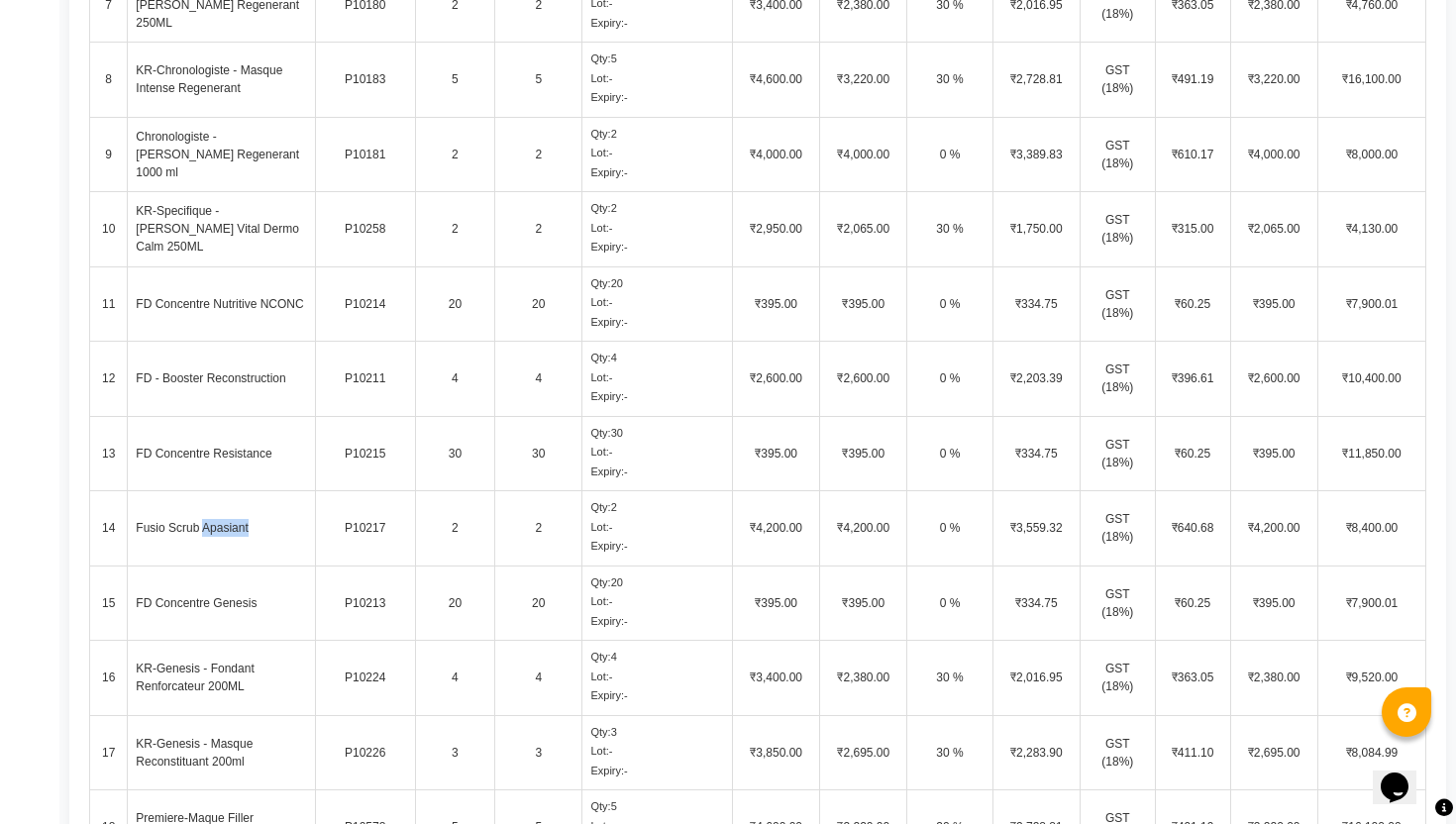 click on "Fusio Scrub Apasiant" 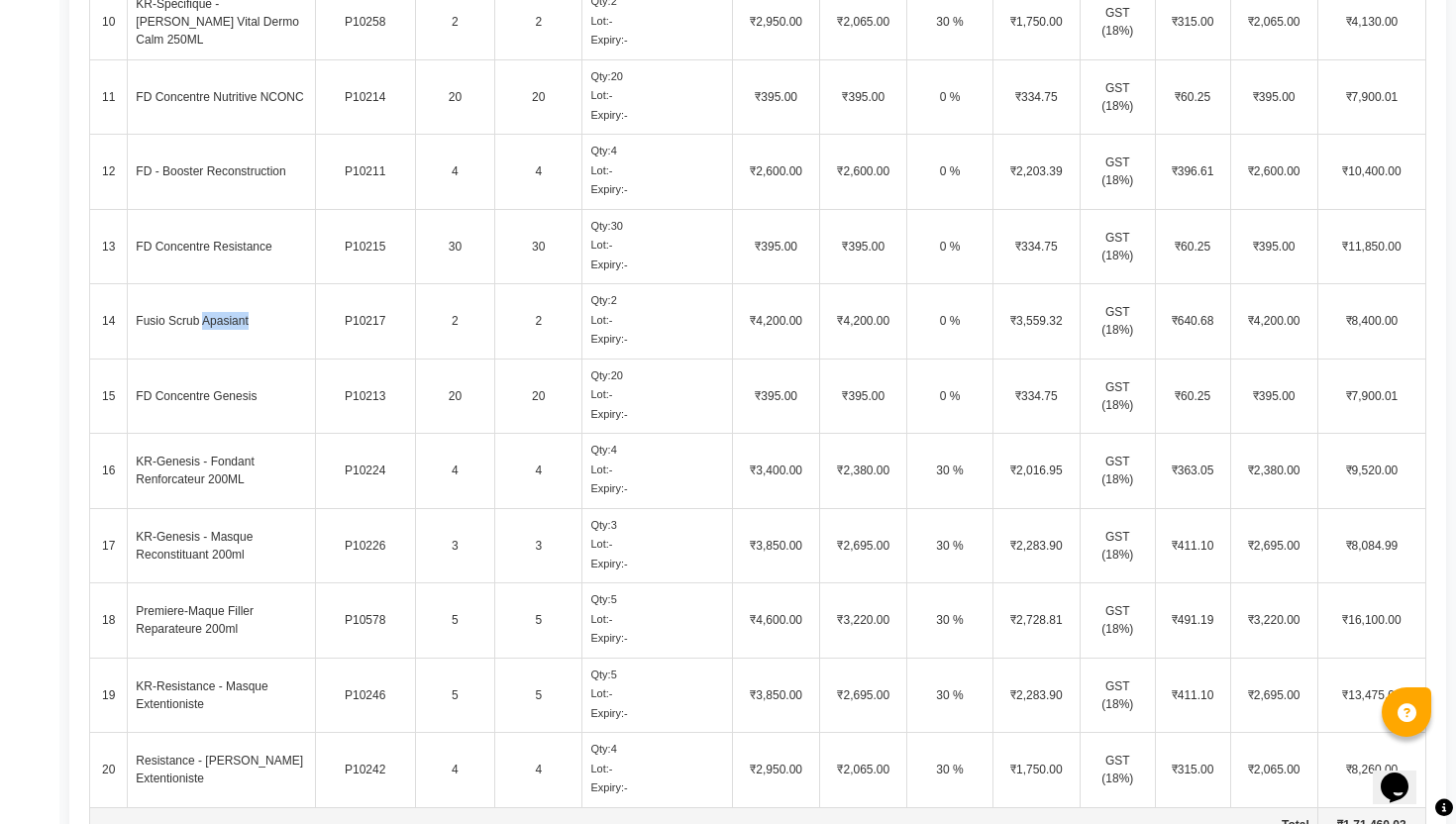 scroll, scrollTop: 1330, scrollLeft: 0, axis: vertical 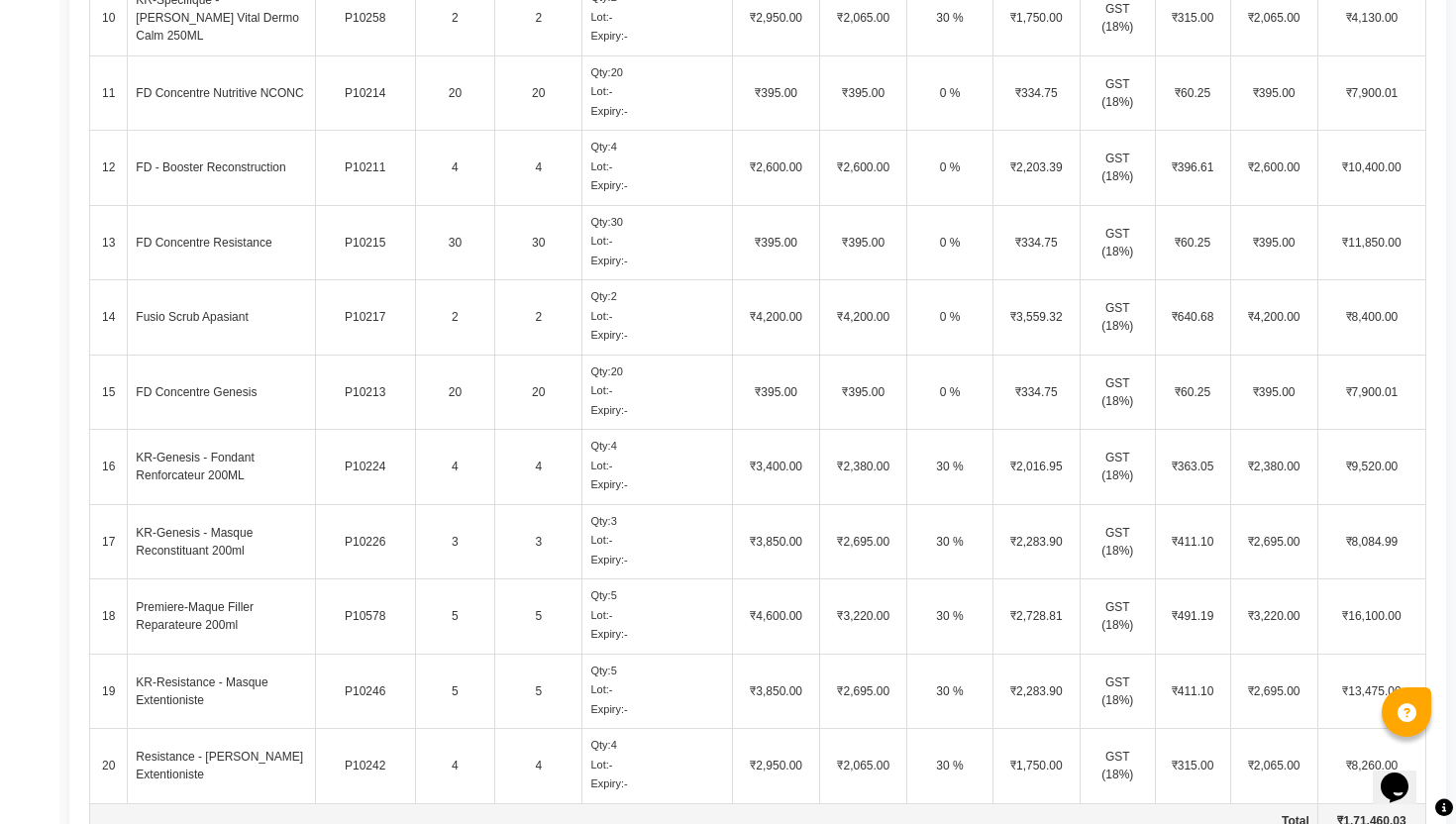 click on "3" 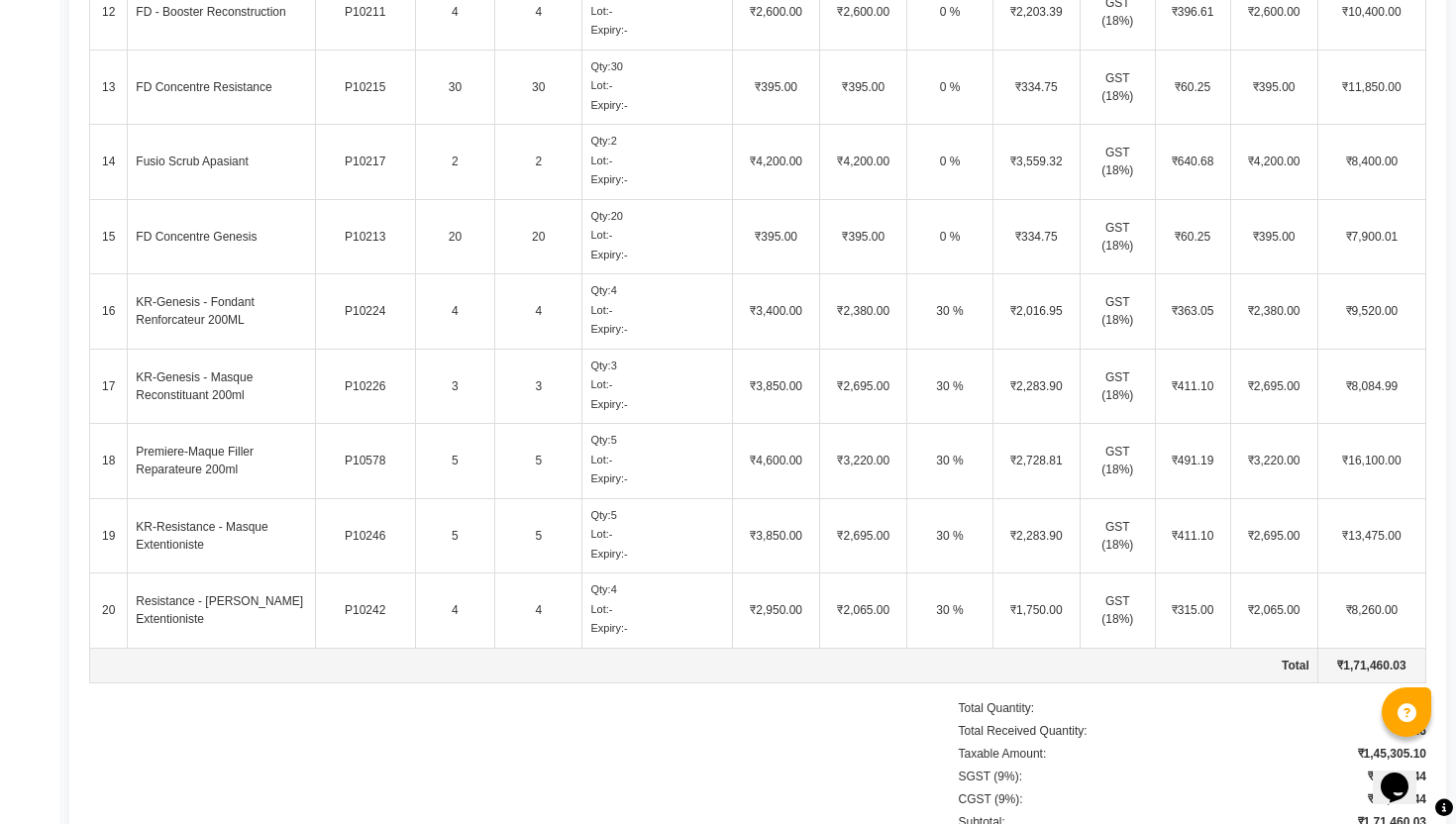 scroll, scrollTop: 1488, scrollLeft: 0, axis: vertical 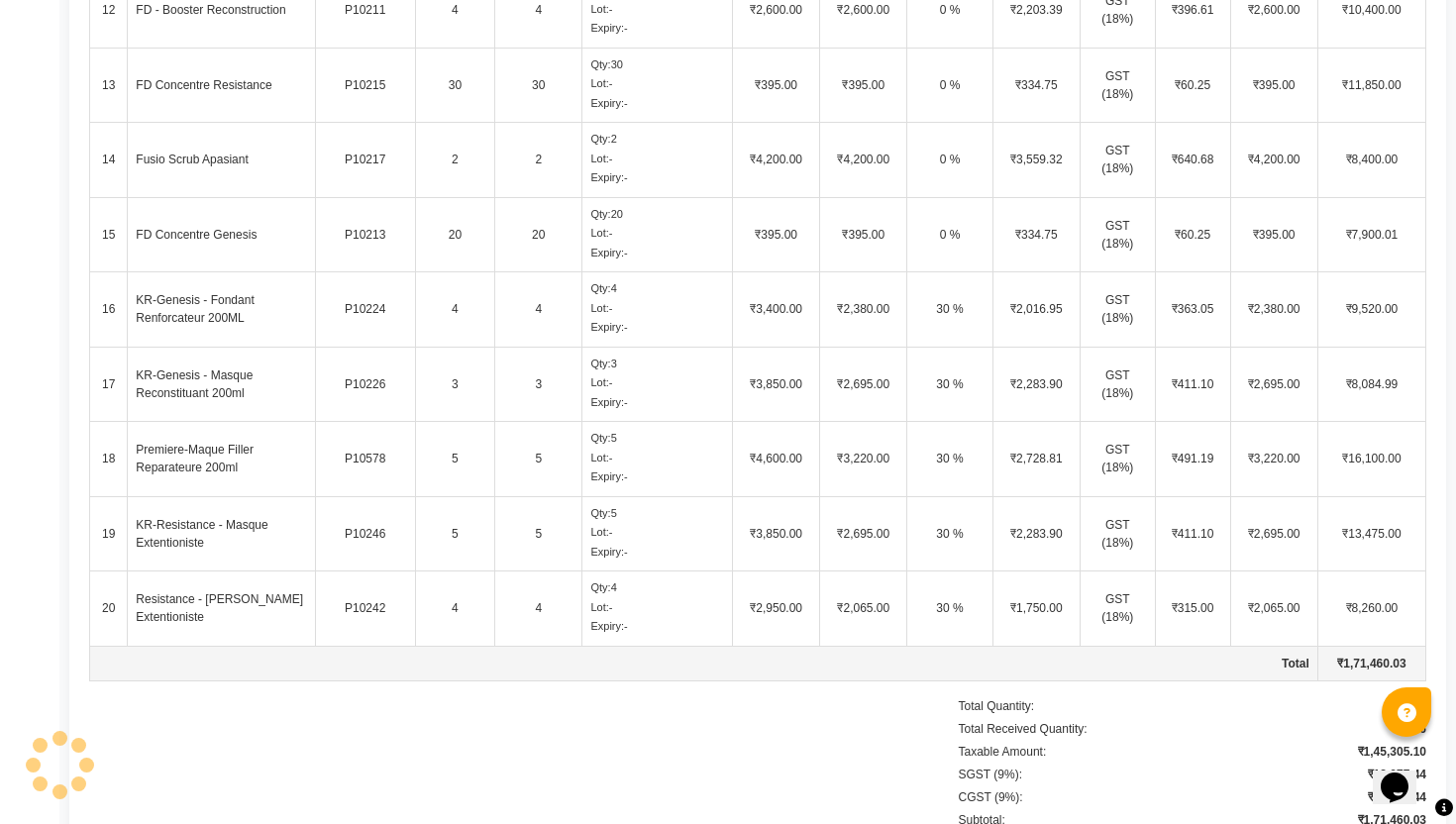 click on "5" 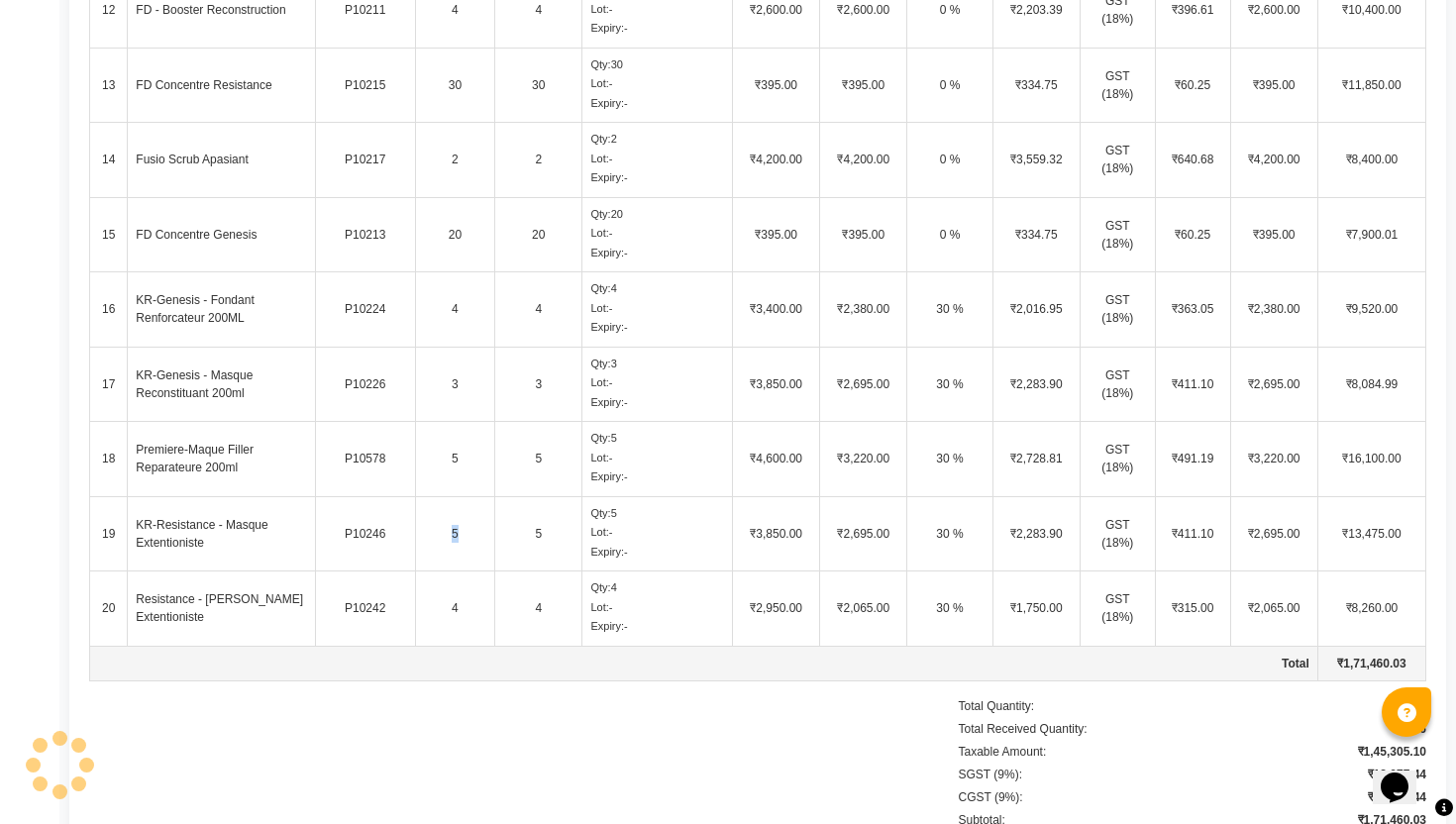 click on "5" 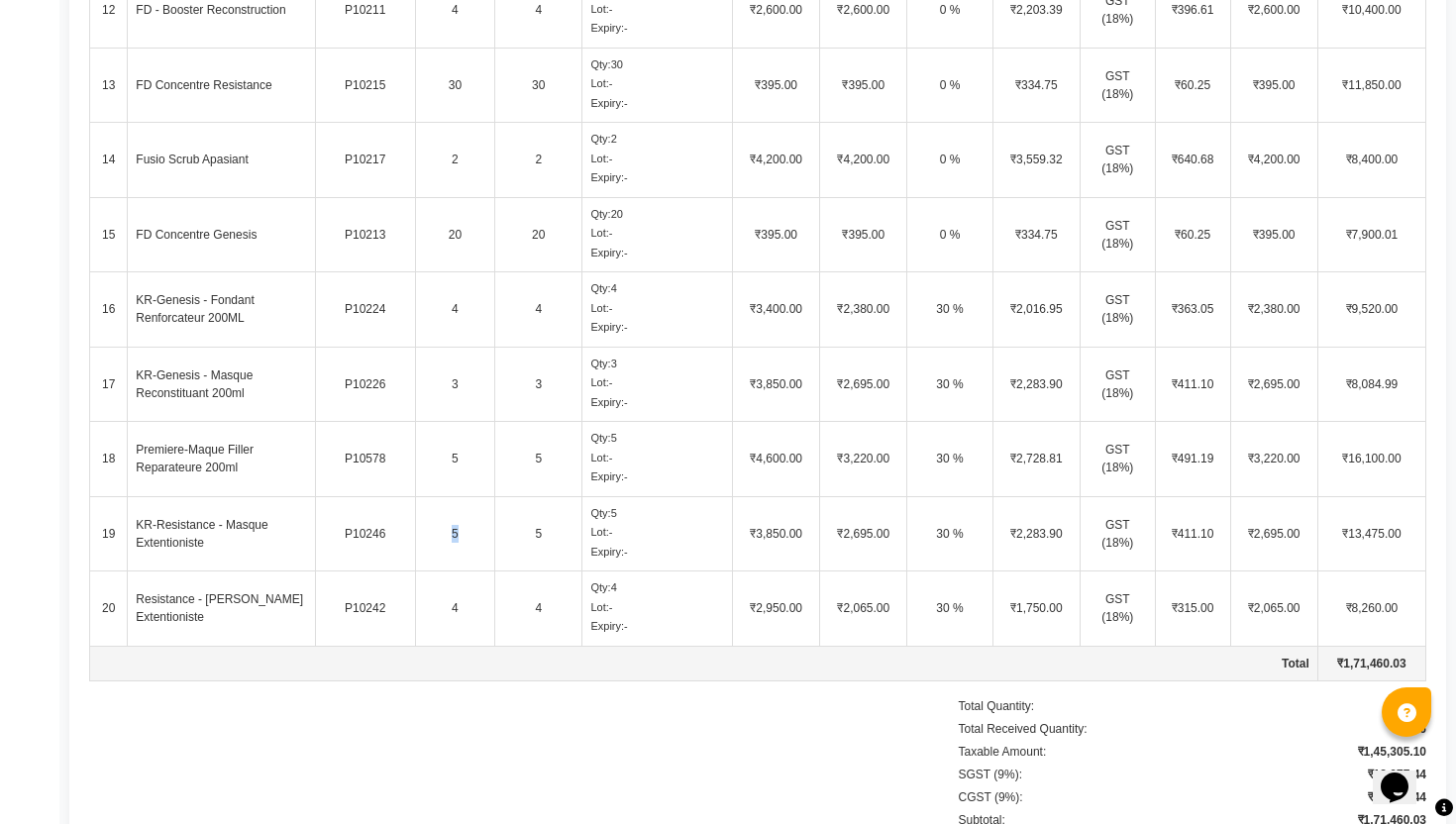 click on "5" 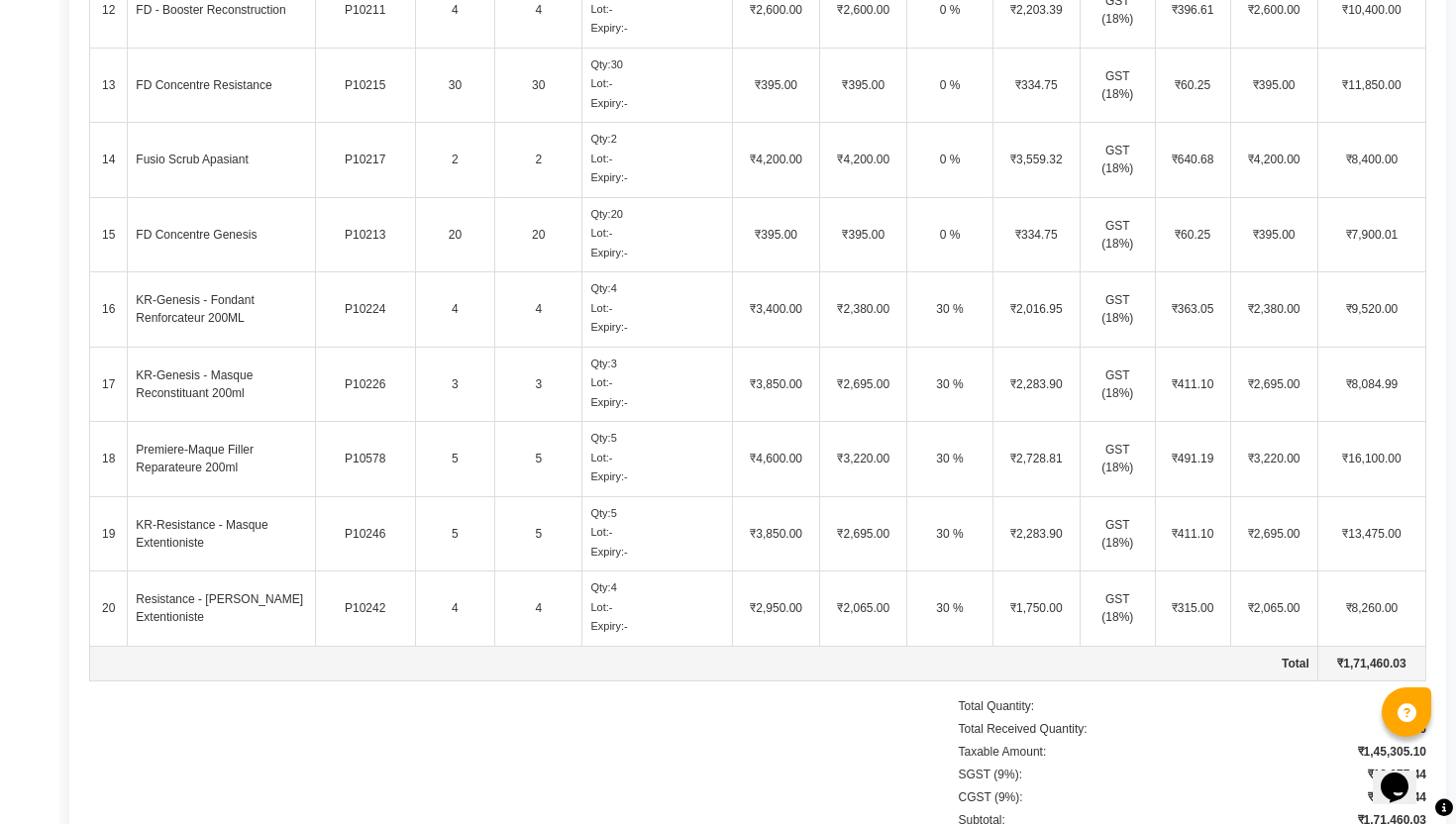 click on "5" 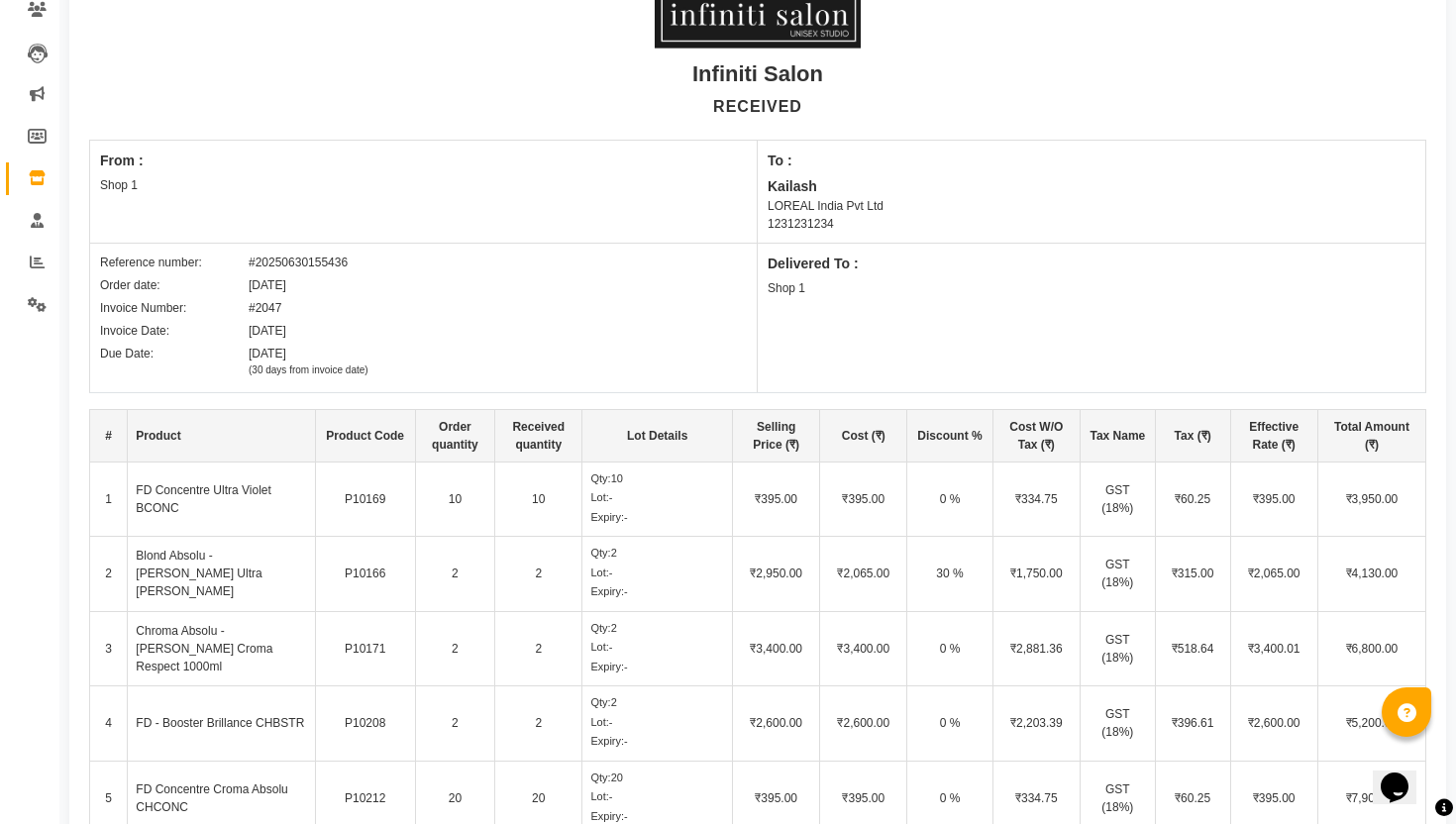 scroll, scrollTop: 0, scrollLeft: 0, axis: both 